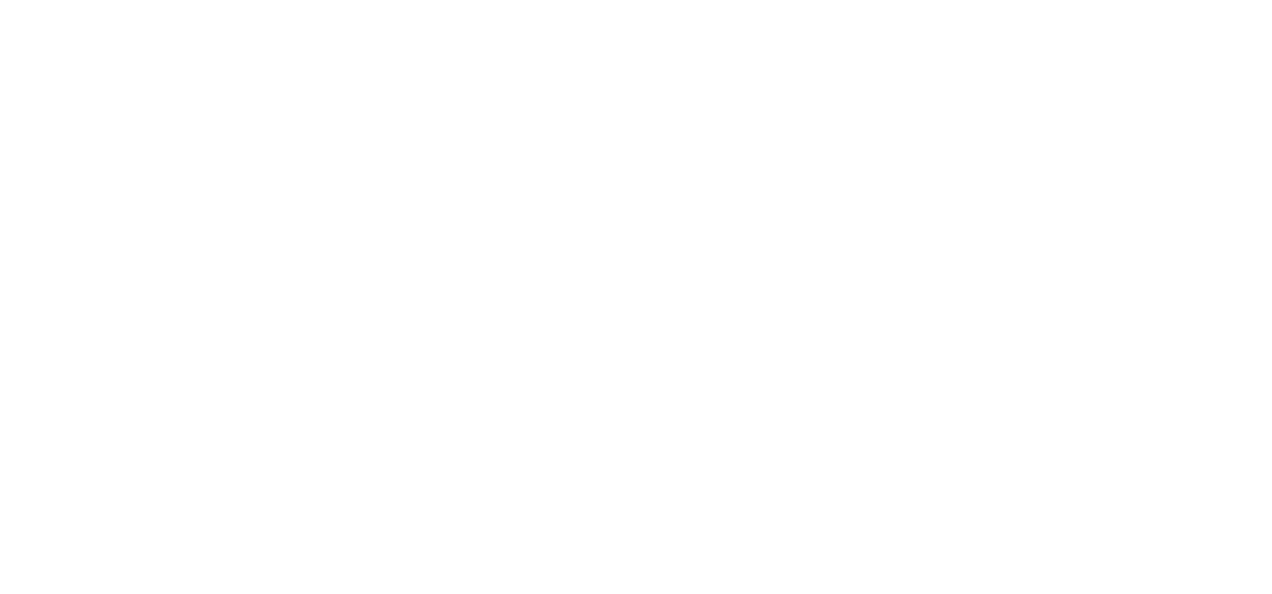 scroll, scrollTop: 0, scrollLeft: 0, axis: both 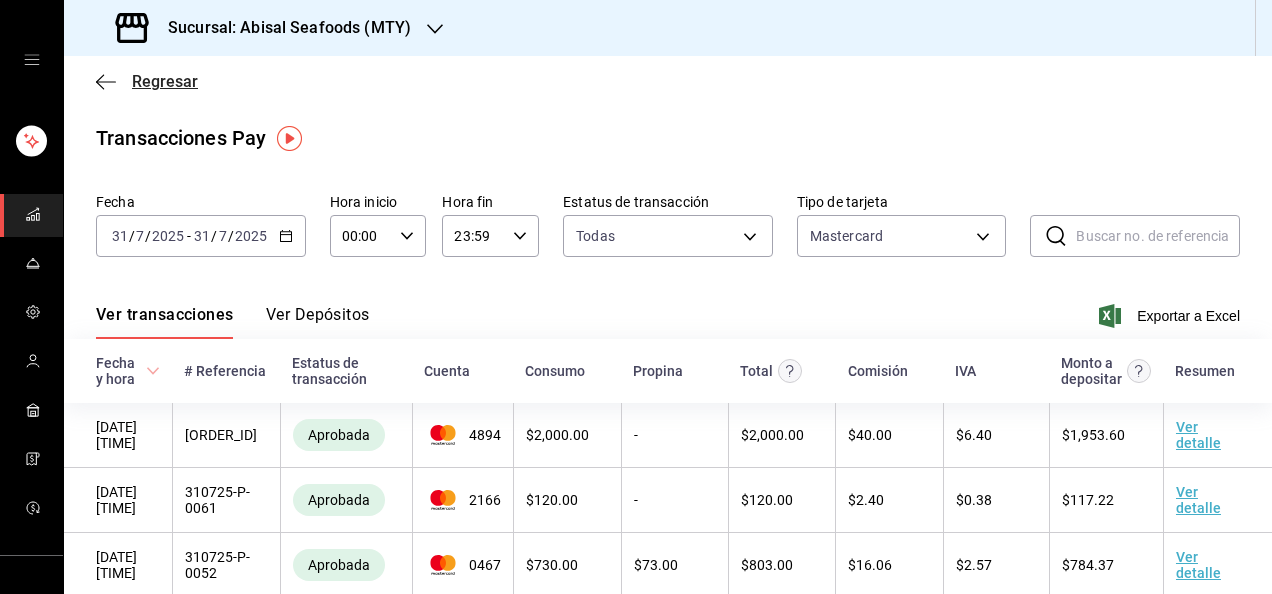 click on "Regresar" at bounding box center (165, 81) 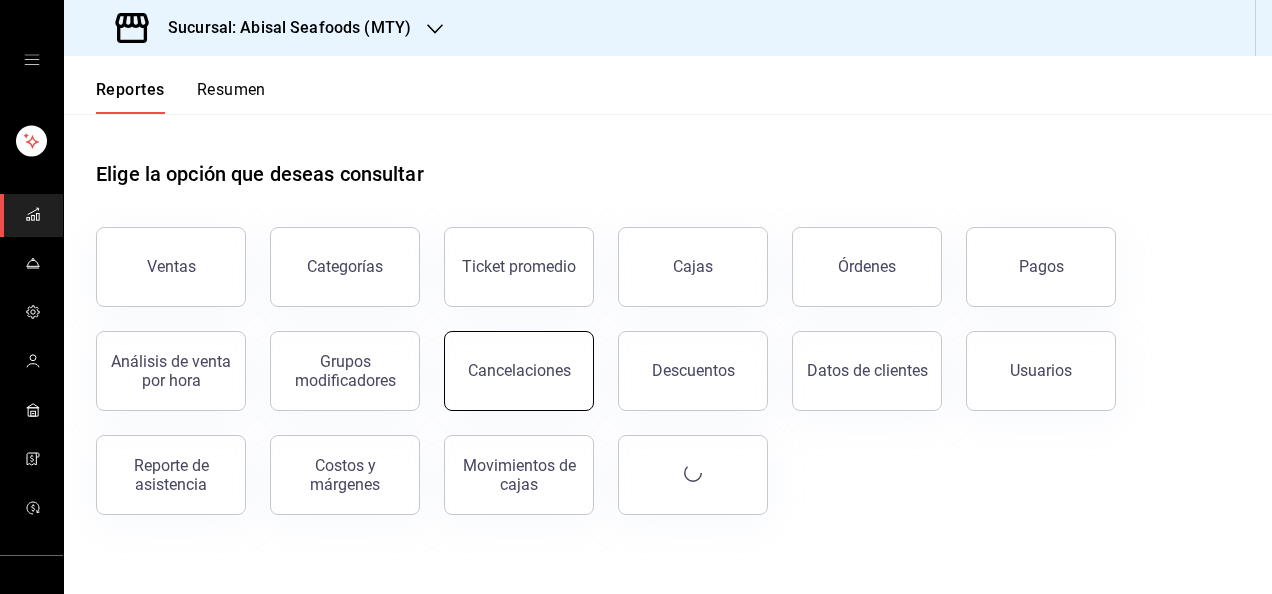 click on "Cancelaciones" at bounding box center (519, 371) 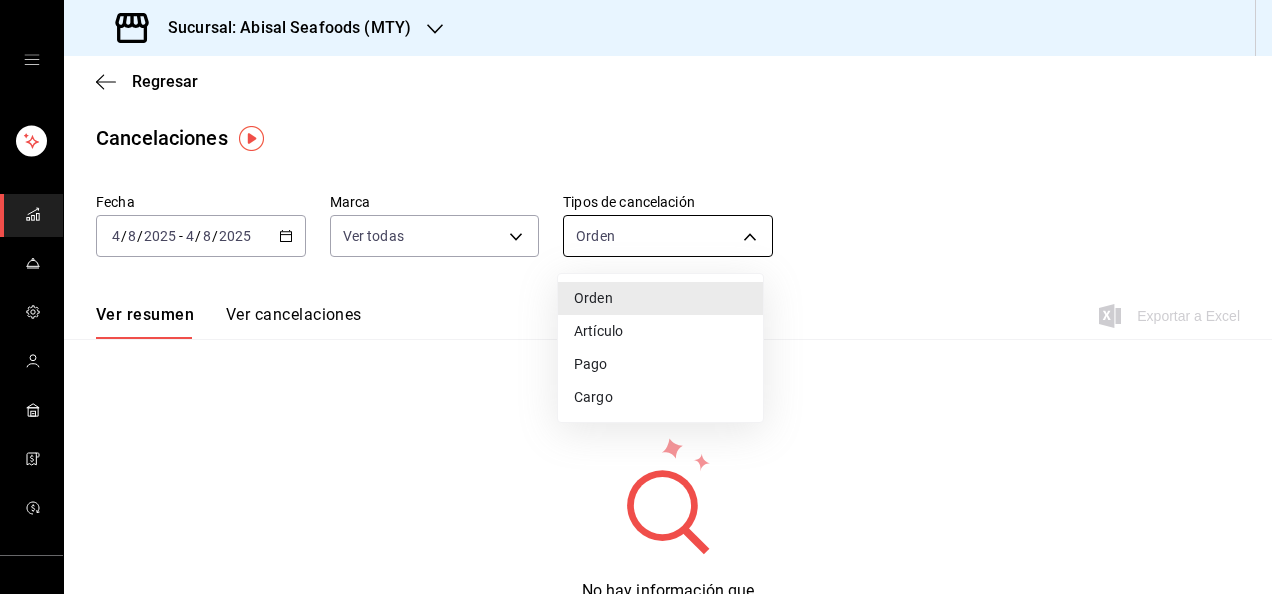 click on "Sucursal: Abisal Seafoods (MTY) Regresar Cancelaciones Fecha [DATE] [DATE] - [DATE] [DATE] Marca Ver todas [object Object],[object Object] Tipos de cancelación Orden ORDER Ver resumen Ver cancelaciones Exportar a Excel No hay información que mostrar GANA 1 MES GRATIS EN TU SUSCRIPCIÓN AQUÍ ¿Recuerdas cómo empezó tu restaurante?
Hoy puedes ayudar a un colega a tener el mismo cambio que tú viviste.
Recomienda Parrot directamente desde tu Portal Administrador.
Es fácil y rápido.
🎁 Por cada restaurante que se una, ganas 1 mes gratis. Ver video tutorial Ir a video Visitar centro de ayuda ([PHONE]) [EMAIL] Visitar centro de ayuda ([PHONE]) [EMAIL]" at bounding box center (636, 297) 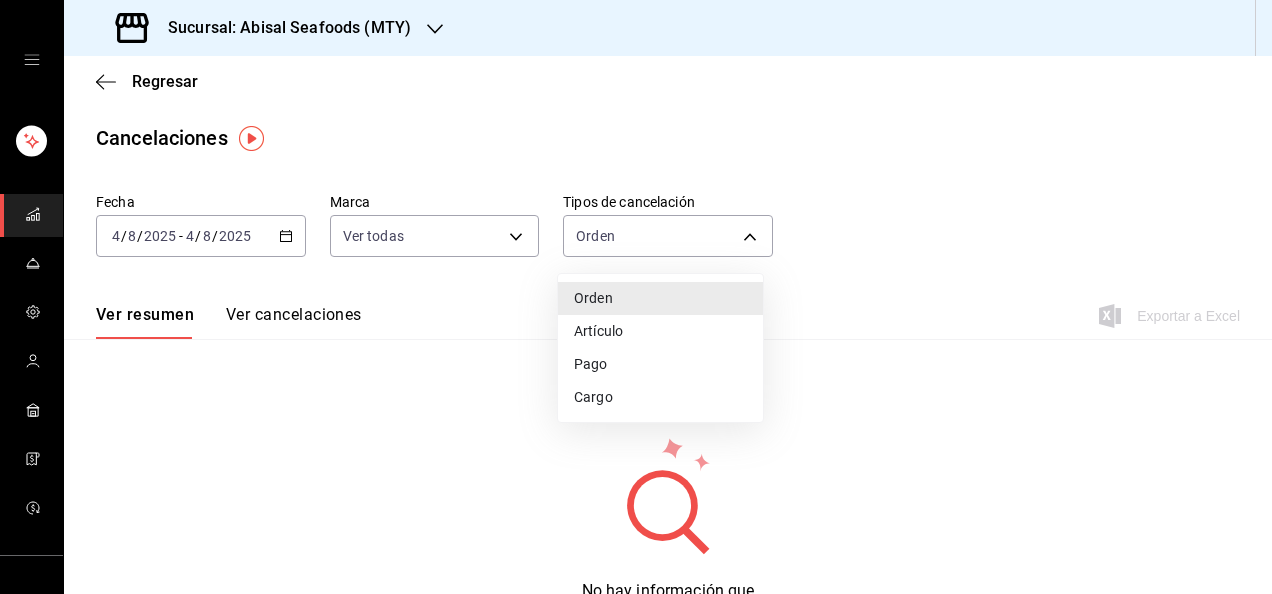 click on "Artículo" at bounding box center [660, 331] 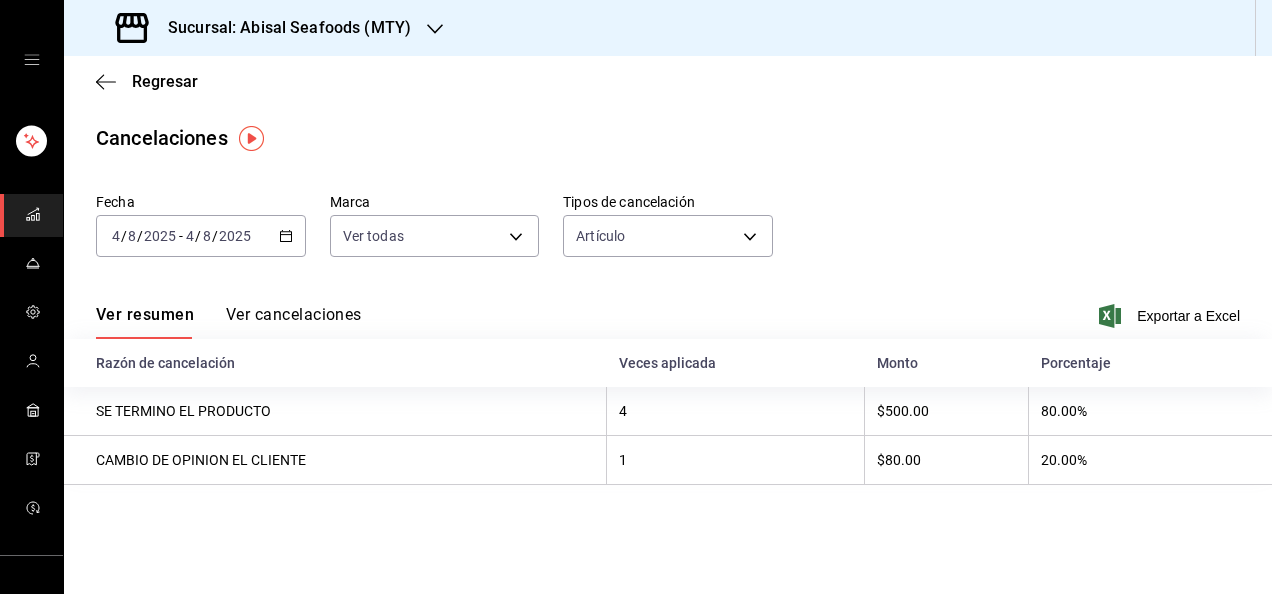 click on "Ver cancelaciones" at bounding box center (294, 322) 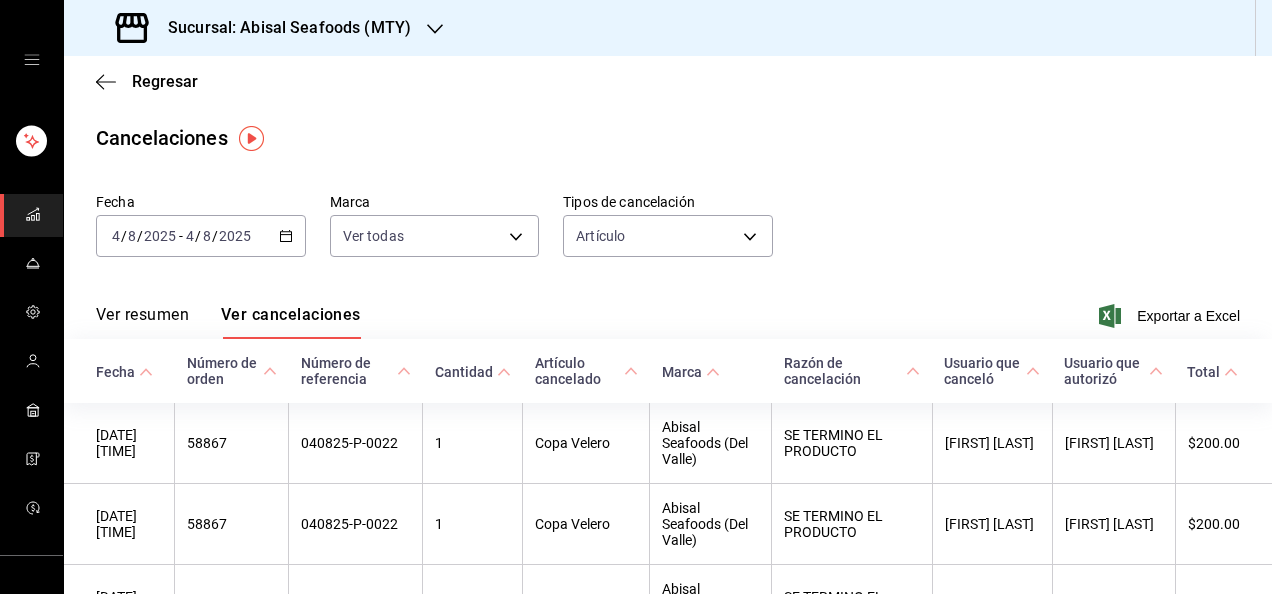 drag, startPoint x: 326, startPoint y: 308, endPoint x: 885, endPoint y: 168, distance: 576.2647 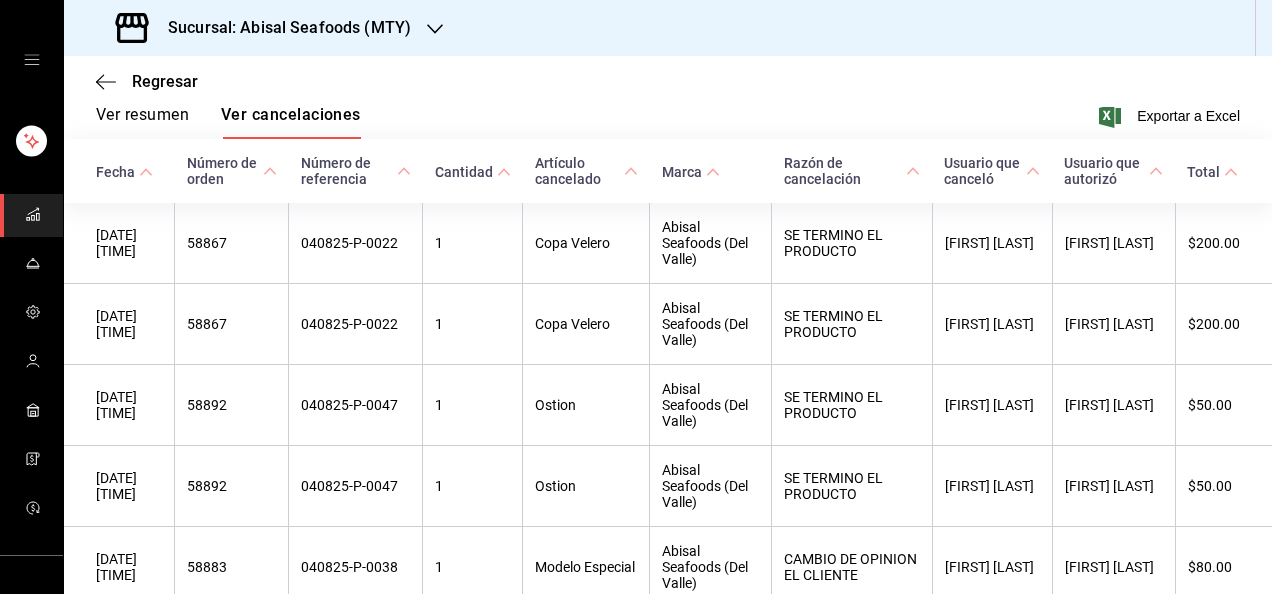 scroll, scrollTop: 261, scrollLeft: 0, axis: vertical 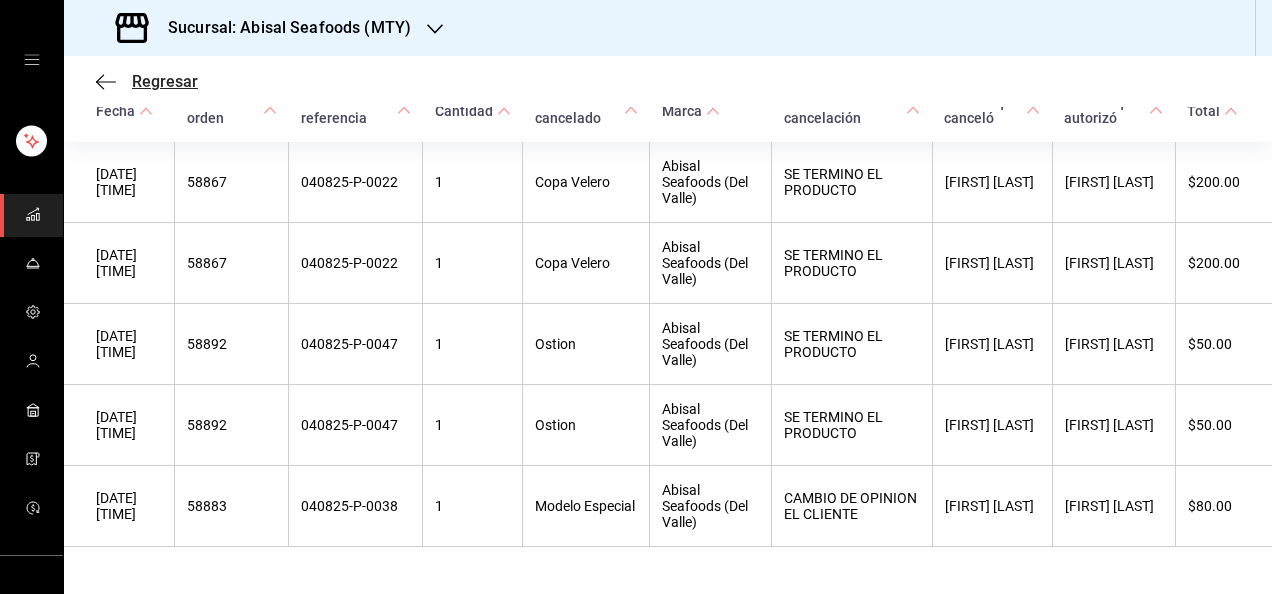 click on "Regresar" at bounding box center [165, 81] 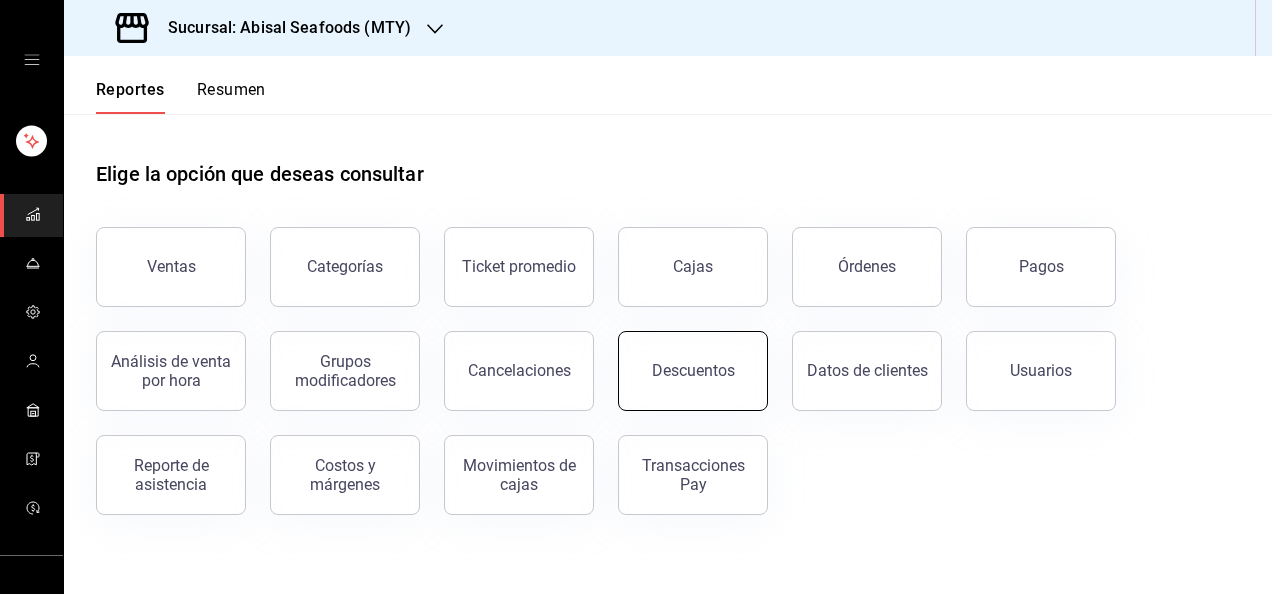 click on "Descuentos" at bounding box center (693, 371) 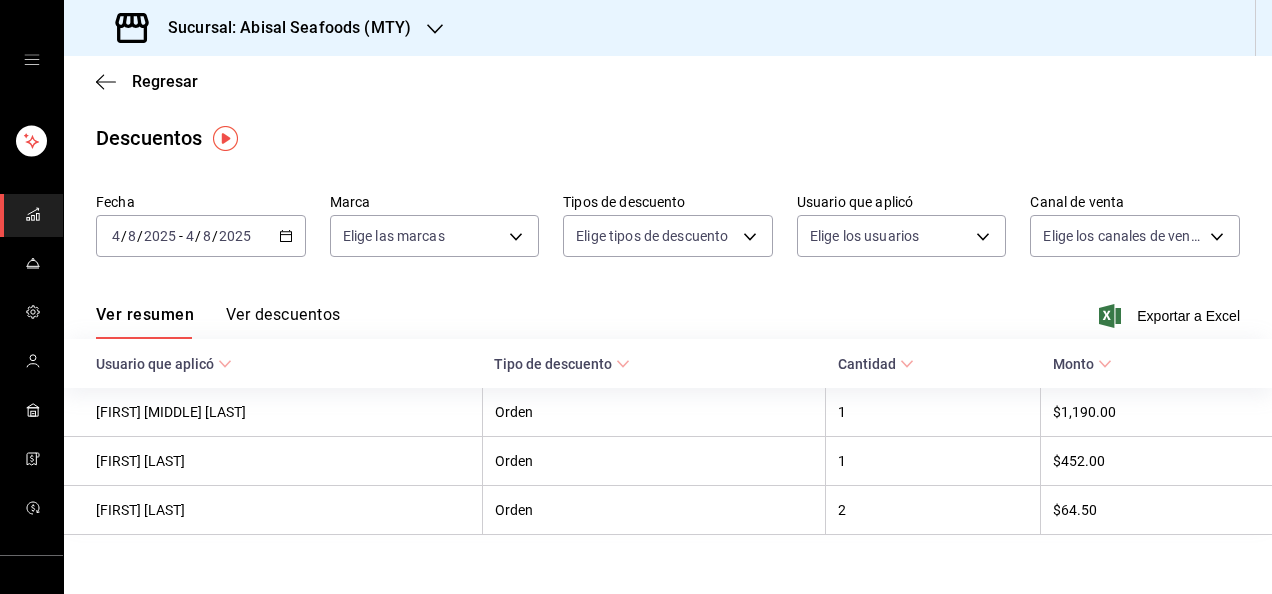click on "Ver descuentos" at bounding box center (283, 322) 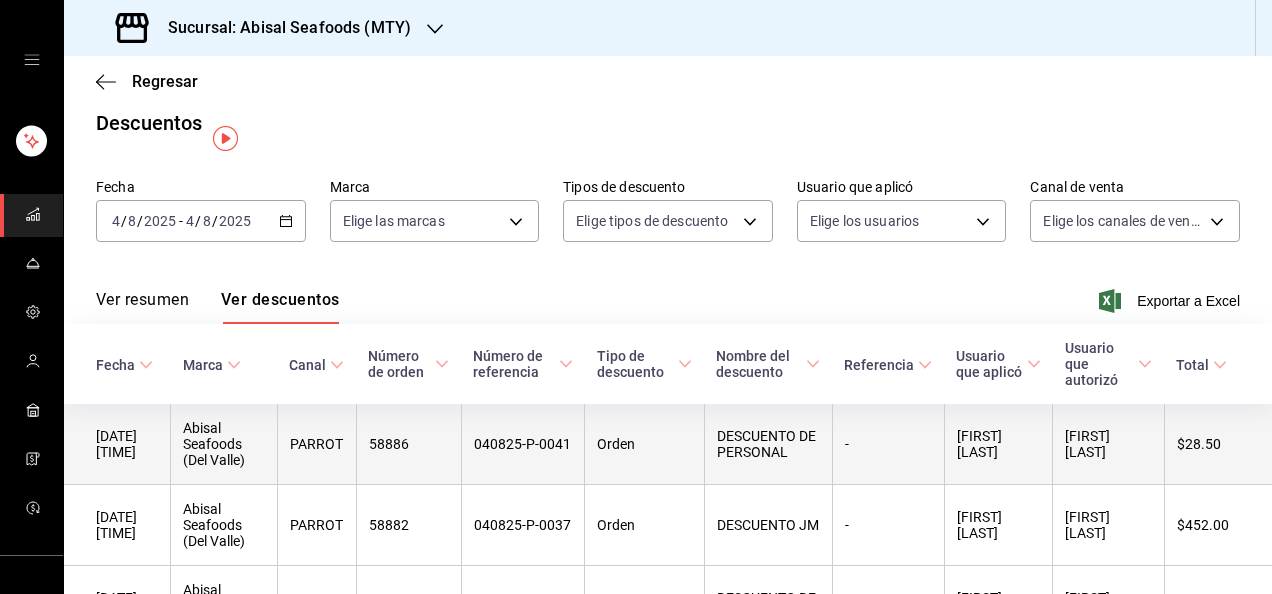 scroll, scrollTop: 0, scrollLeft: 0, axis: both 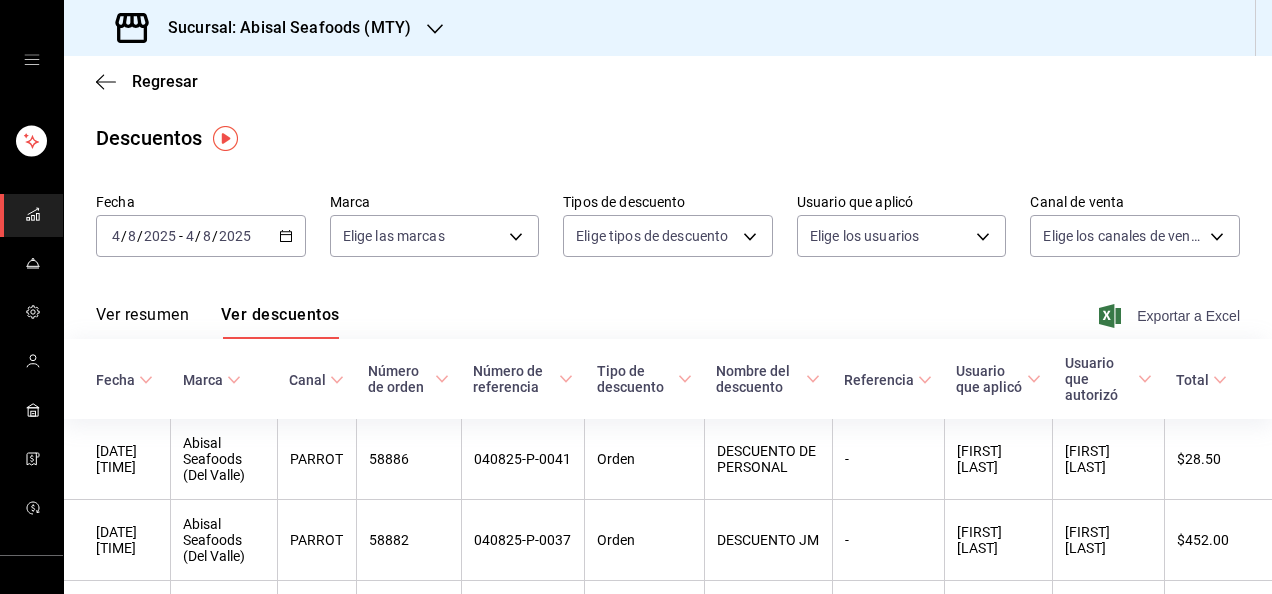 click 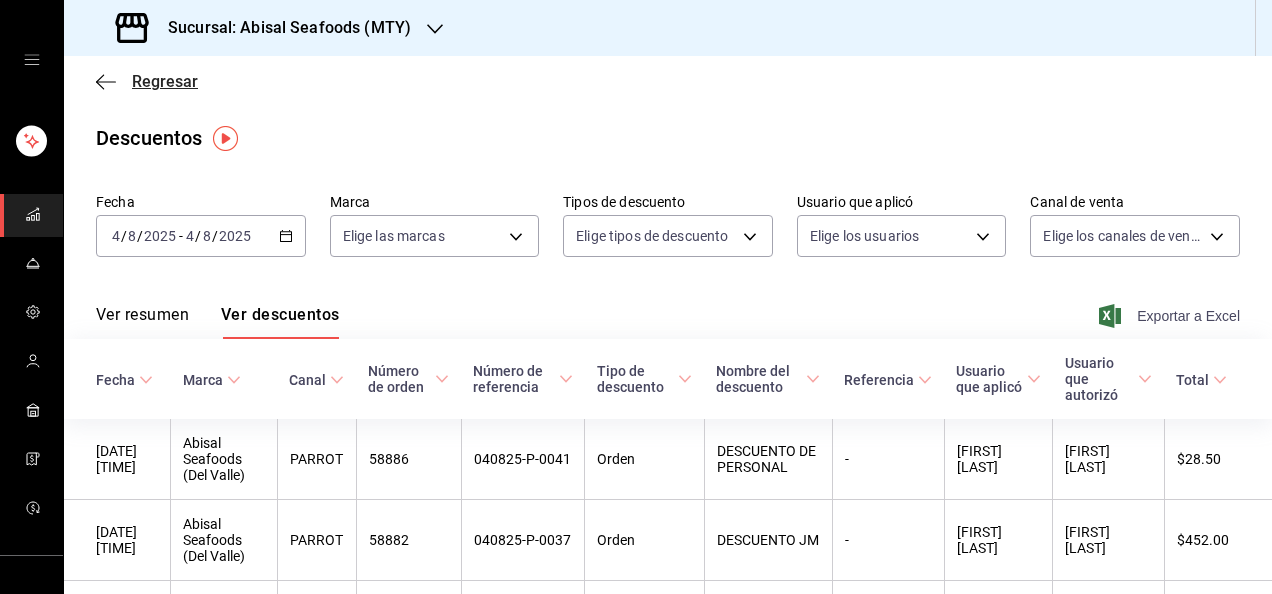 click 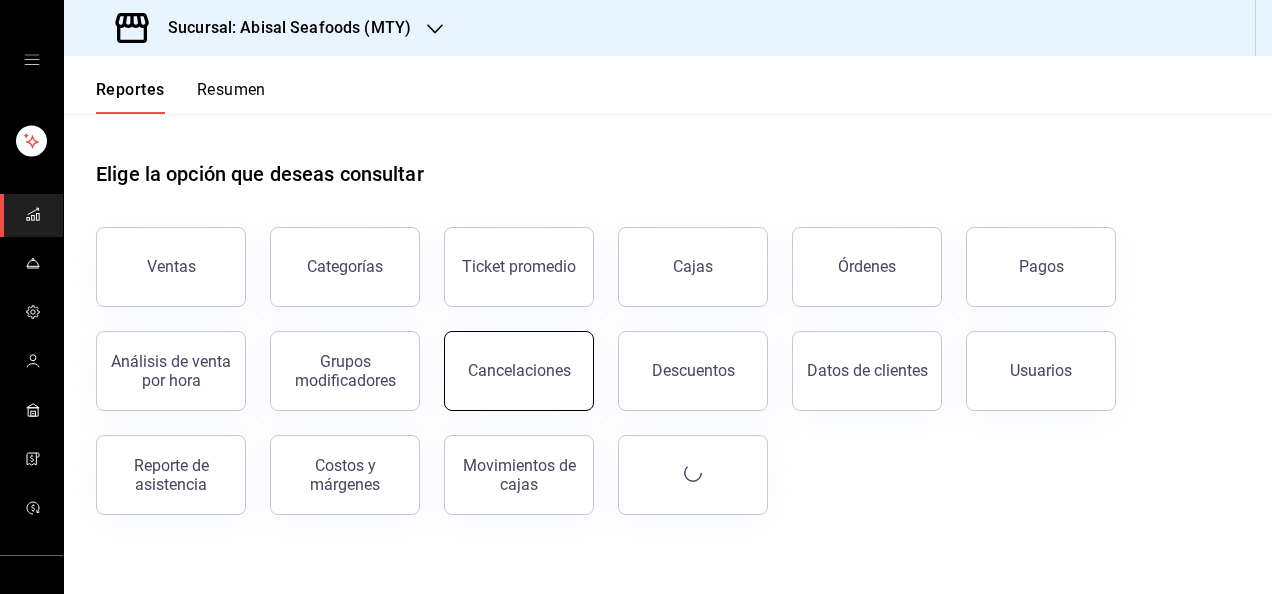 click on "Cancelaciones" at bounding box center (519, 371) 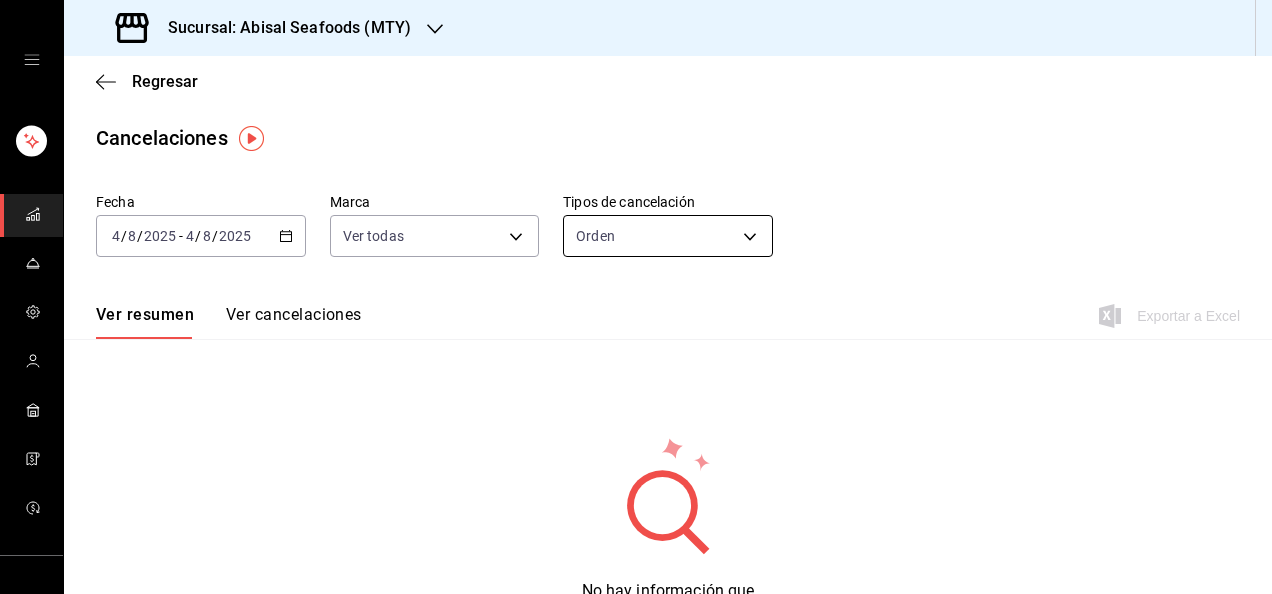 click on "Sucursal: Abisal Seafoods (MTY) Regresar Cancelaciones Fecha [DATE] [DATE] - [DATE] [DATE] Marca Ver todas [object Object],[object Object] Tipos de cancelación Orden ORDER Ver resumen Ver cancelaciones Exportar a Excel No hay información que mostrar GANA 1 MES GRATIS EN TU SUSCRIPCIÓN AQUÍ ¿Recuerdas cómo empezó tu restaurante?
Hoy puedes ayudar a un colega a tener el mismo cambio que tú viviste.
Recomienda Parrot directamente desde tu Portal Administrador.
Es fácil y rápido.
🎁 Por cada restaurante que se una, ganas 1 mes gratis. Ver video tutorial Ir a video Visitar centro de ayuda ([PHONE]) [EMAIL] Visitar centro de ayuda ([PHONE]) [EMAIL]" at bounding box center (636, 297) 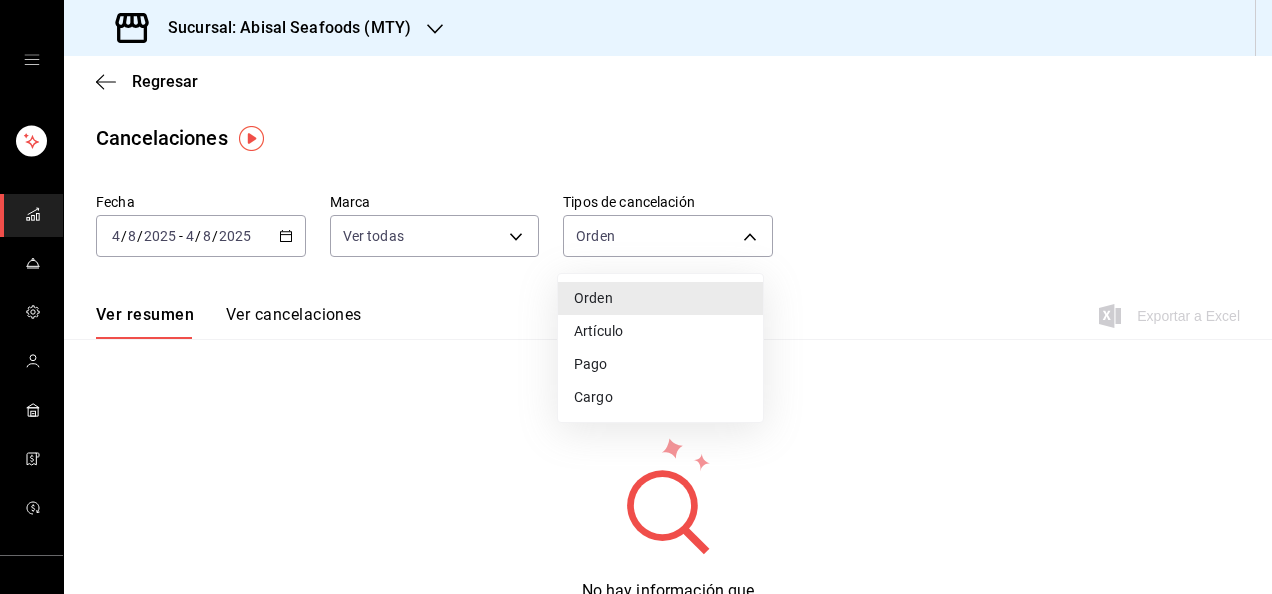 click on "Artículo" at bounding box center (660, 331) 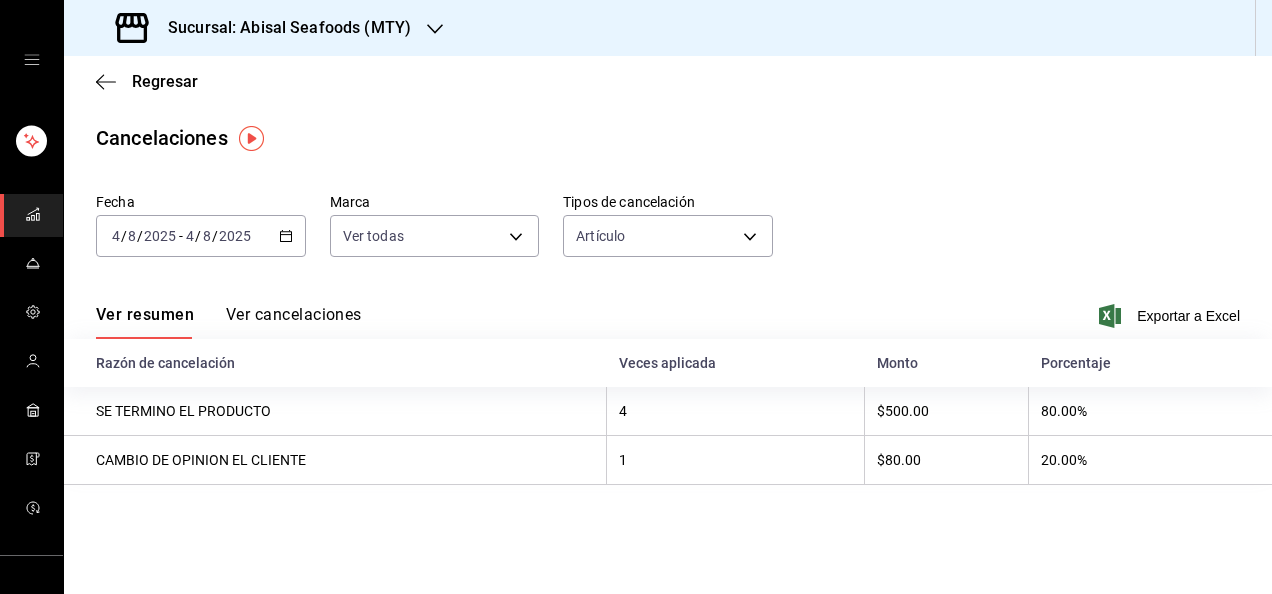 click on "Ver cancelaciones" at bounding box center (294, 322) 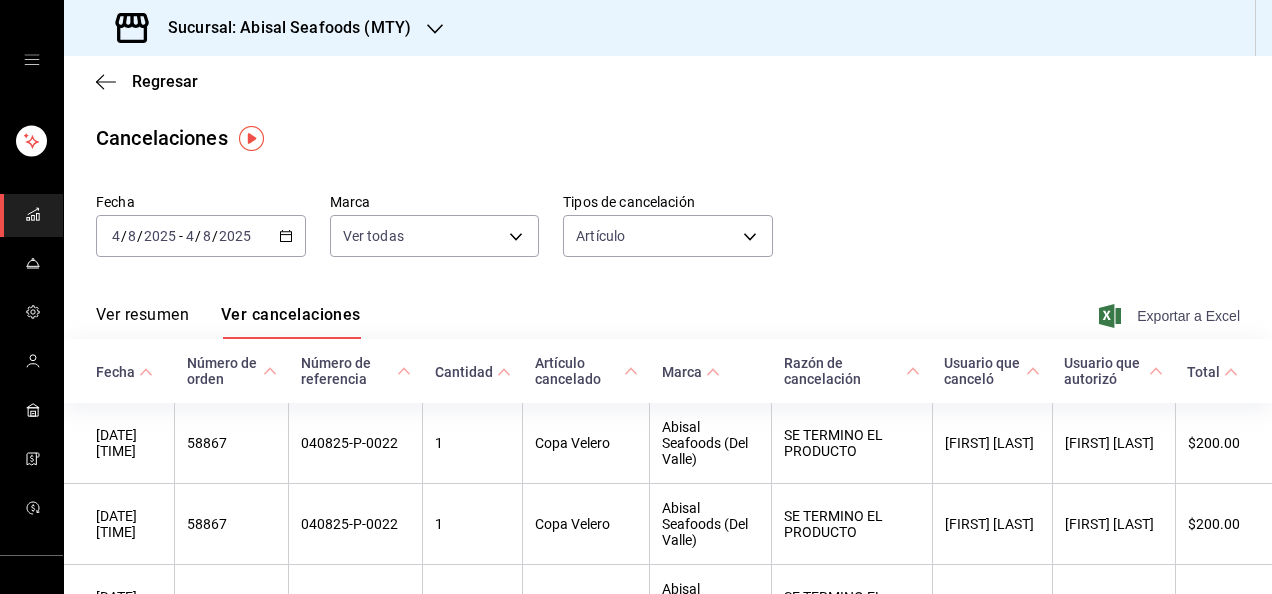 click on "Exportar a Excel" at bounding box center (1171, 316) 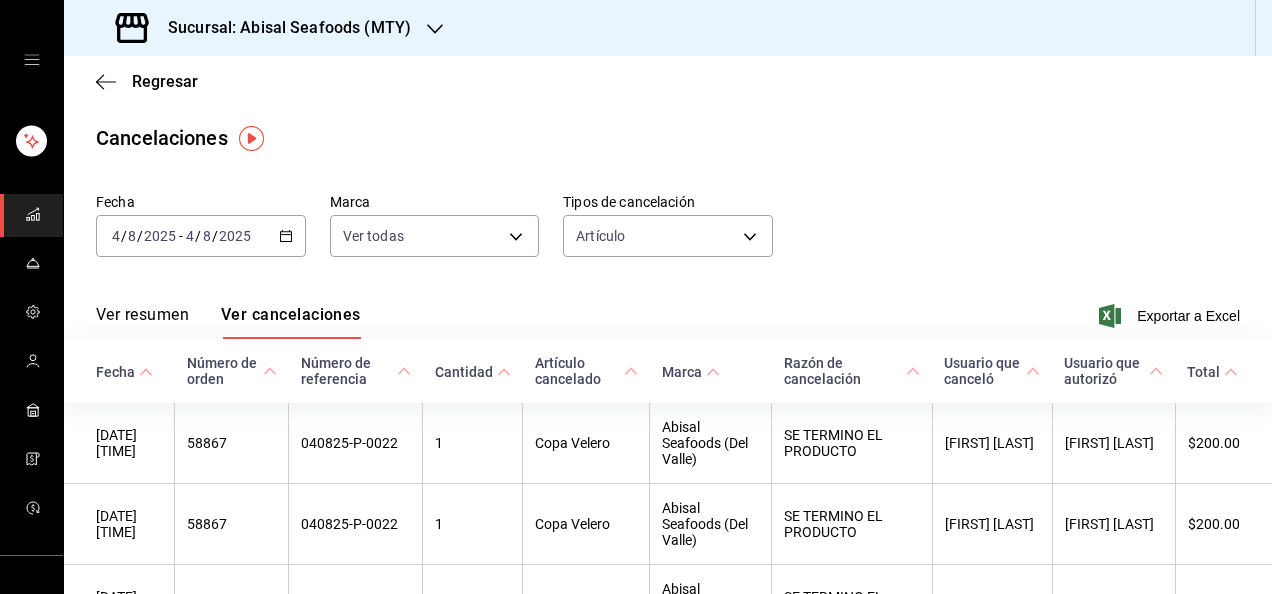 click on "Regresar" at bounding box center (668, 81) 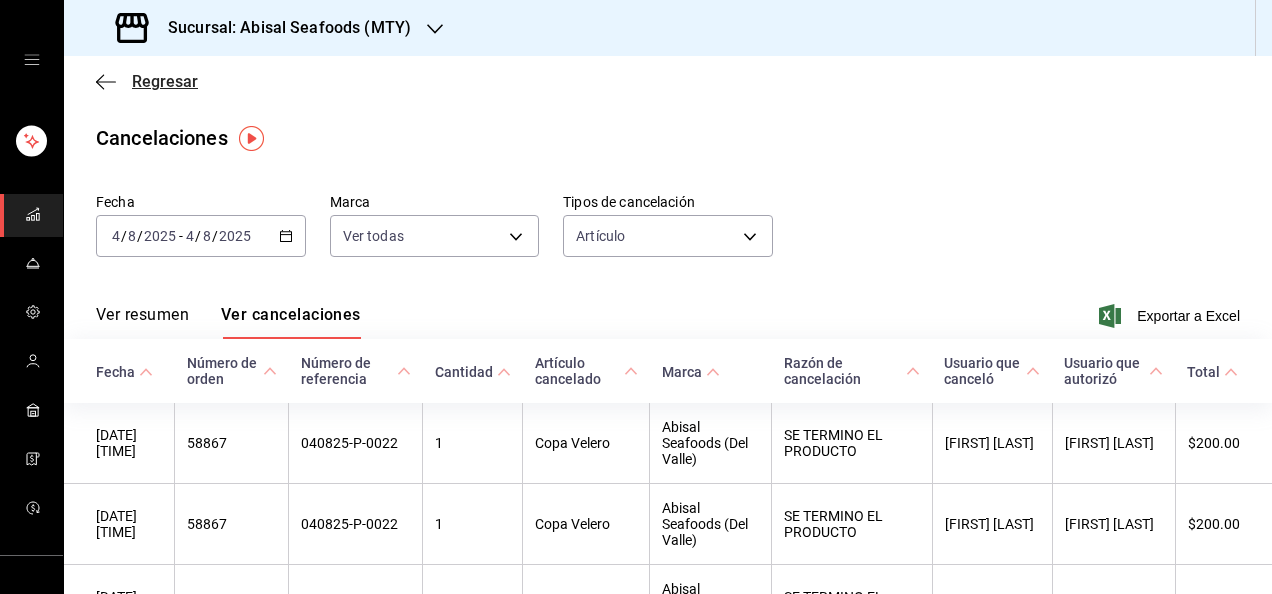 click on "Regresar" at bounding box center (165, 81) 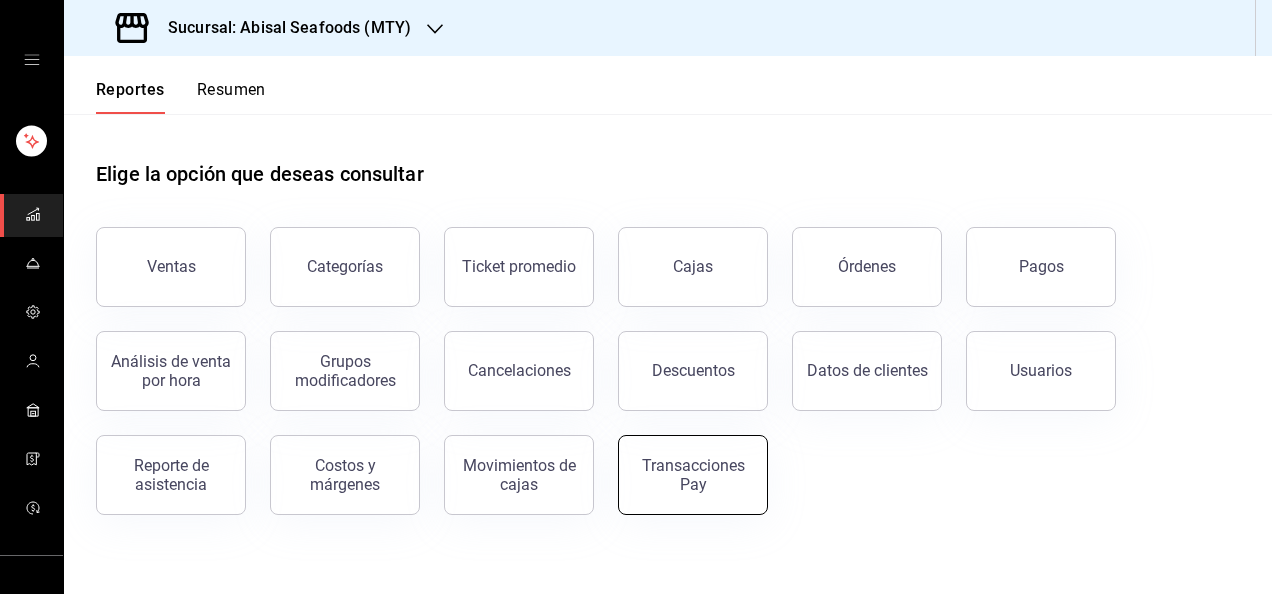 click on "Transacciones Pay" at bounding box center [693, 475] 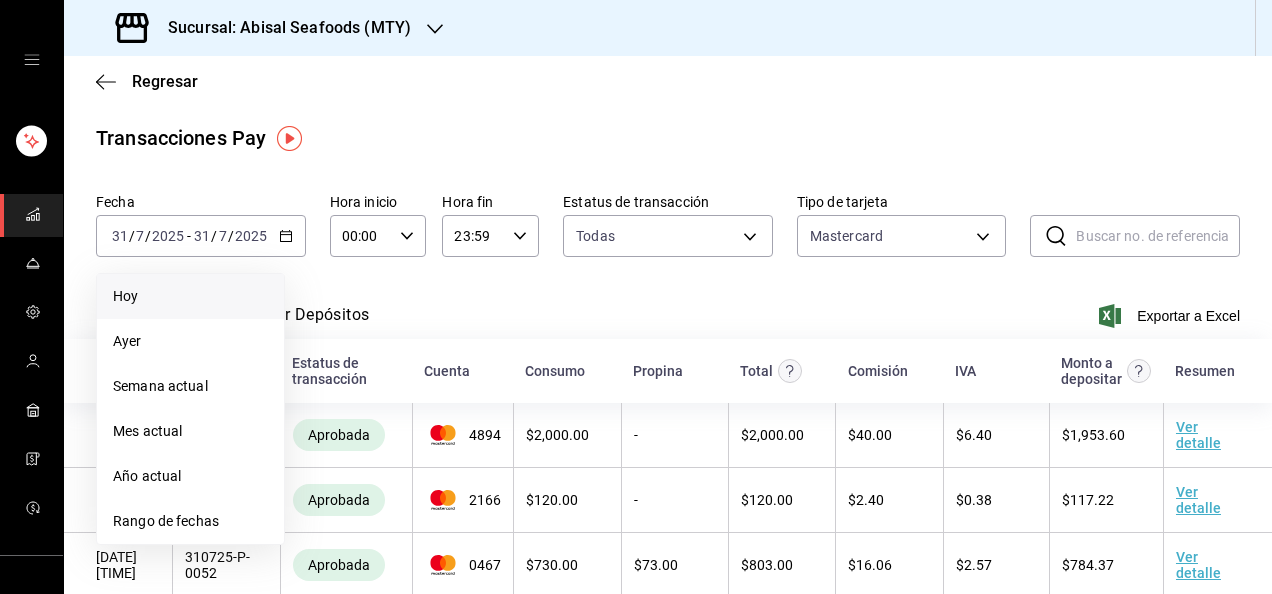 click on "Hoy" at bounding box center (190, 296) 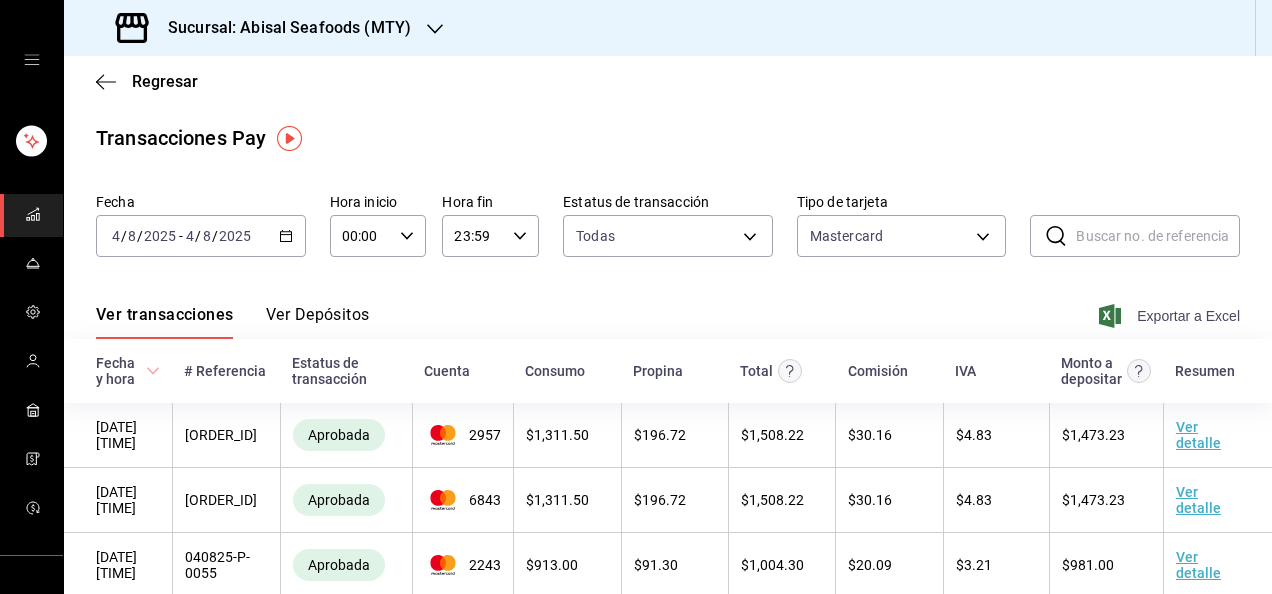 click on "Exportar a Excel" at bounding box center (1171, 316) 